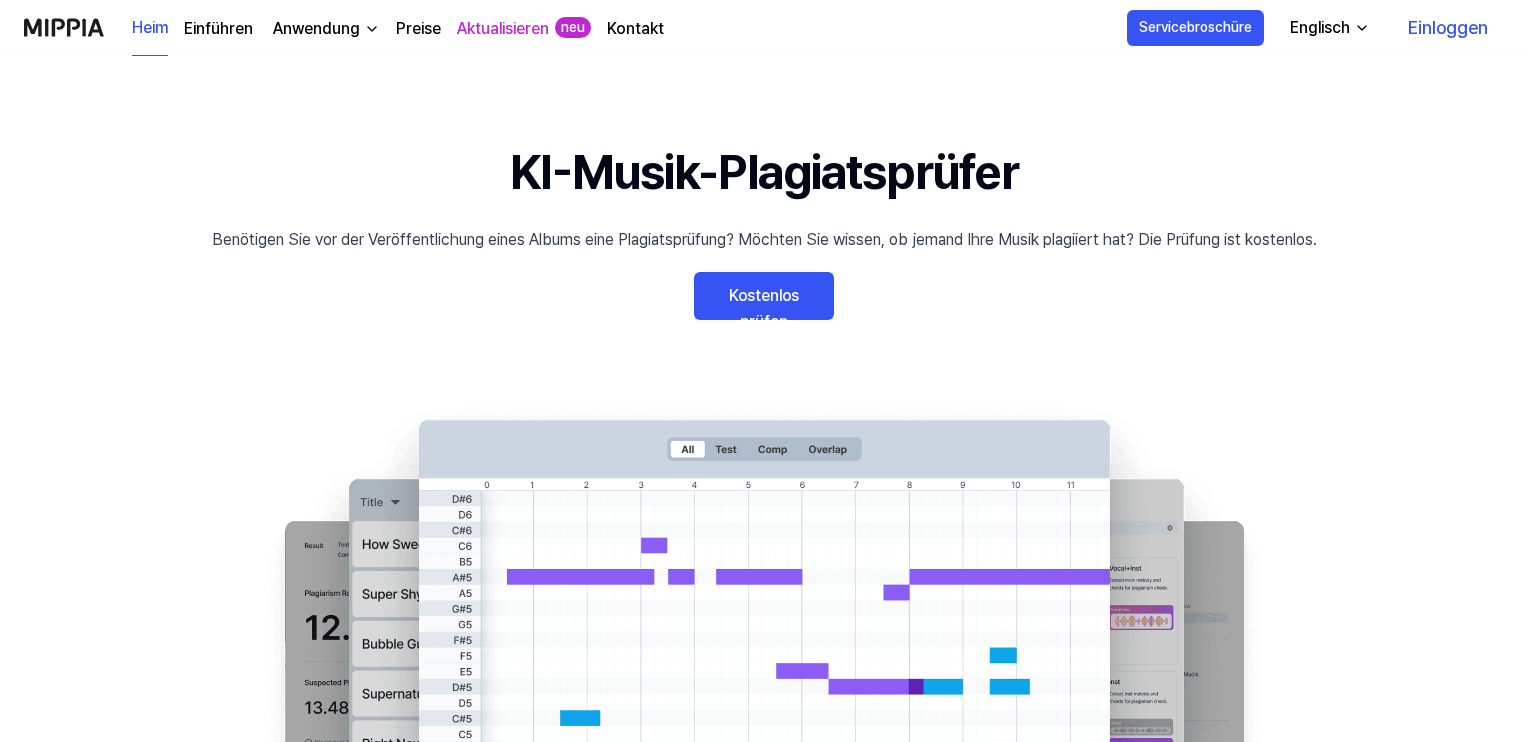 scroll, scrollTop: 0, scrollLeft: 0, axis: both 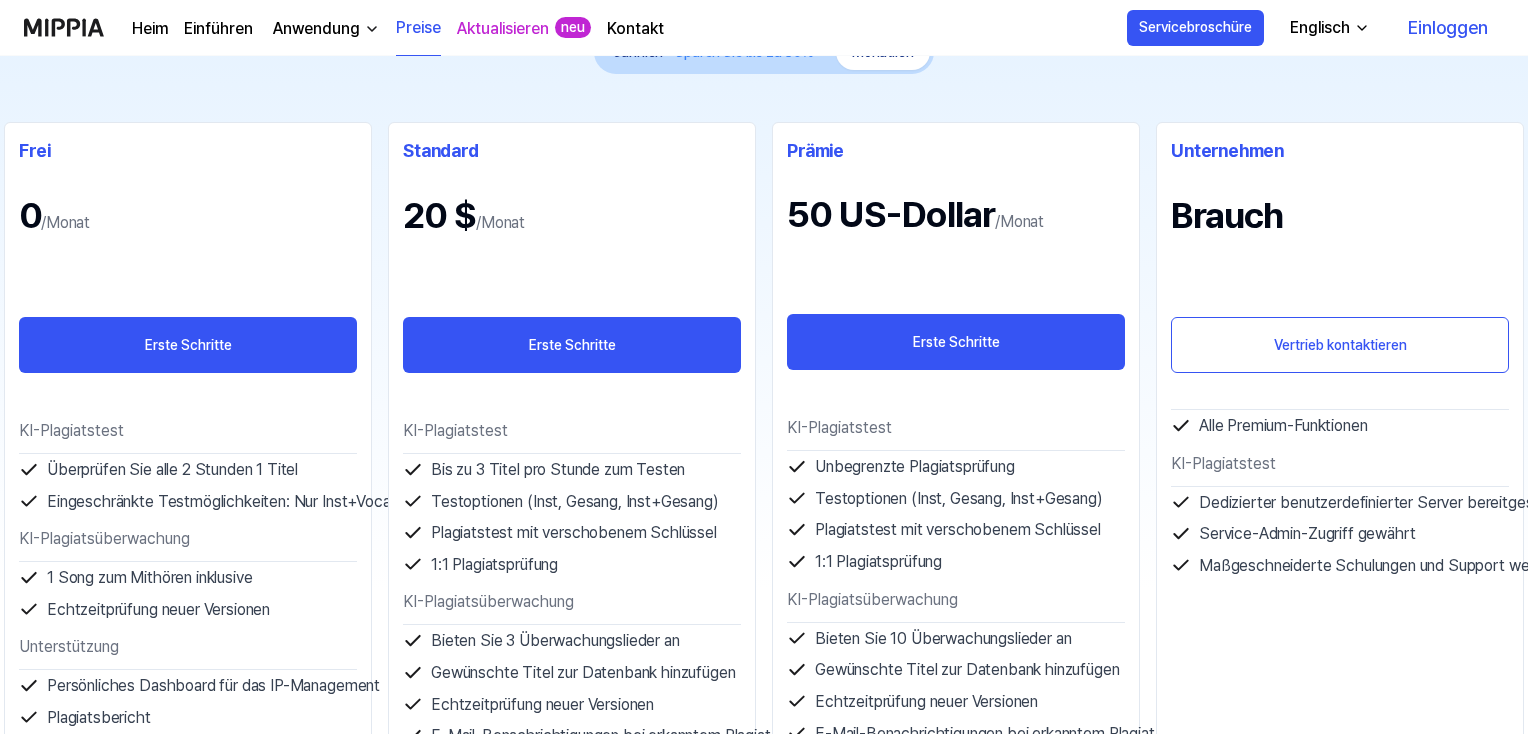click on "Heim" at bounding box center (150, 28) 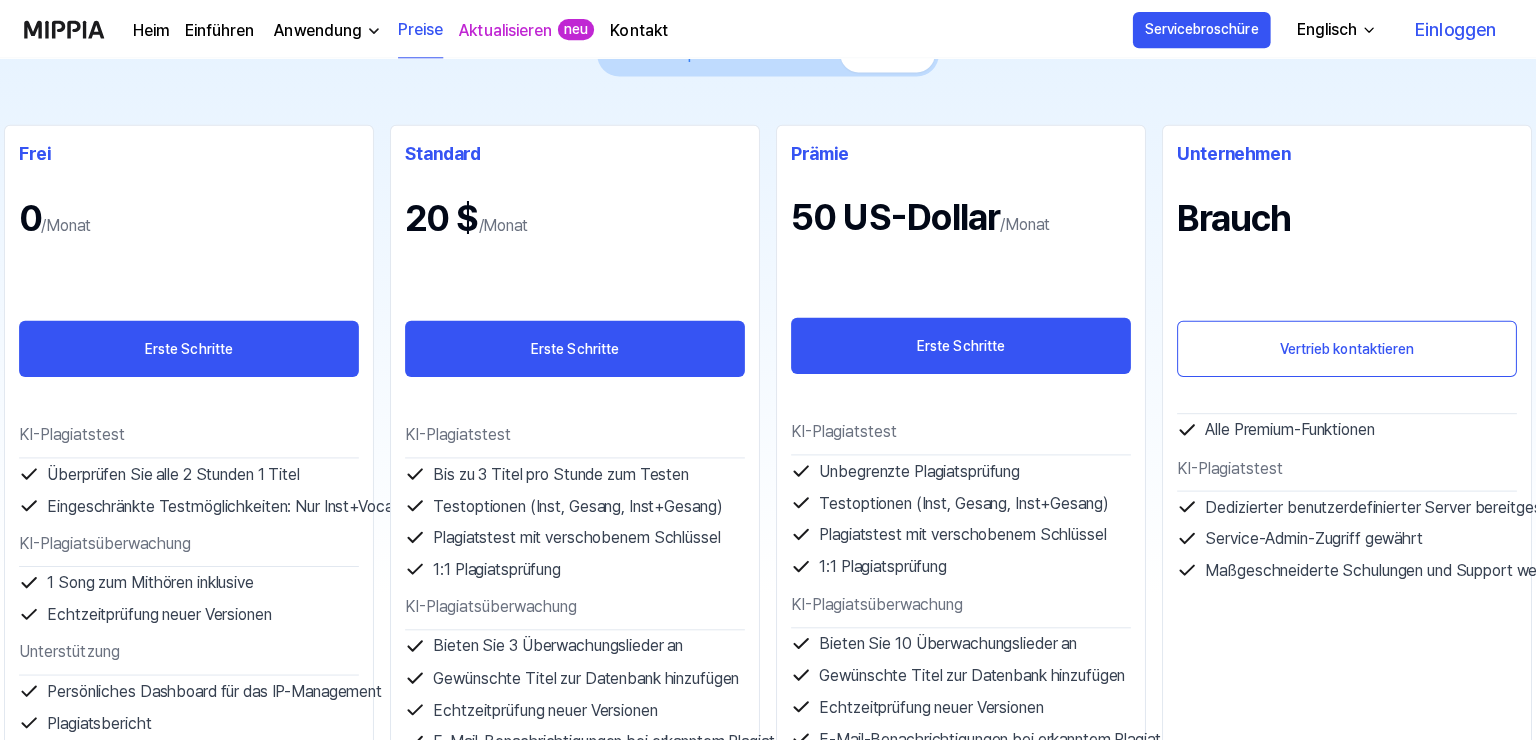 scroll, scrollTop: 0, scrollLeft: 0, axis: both 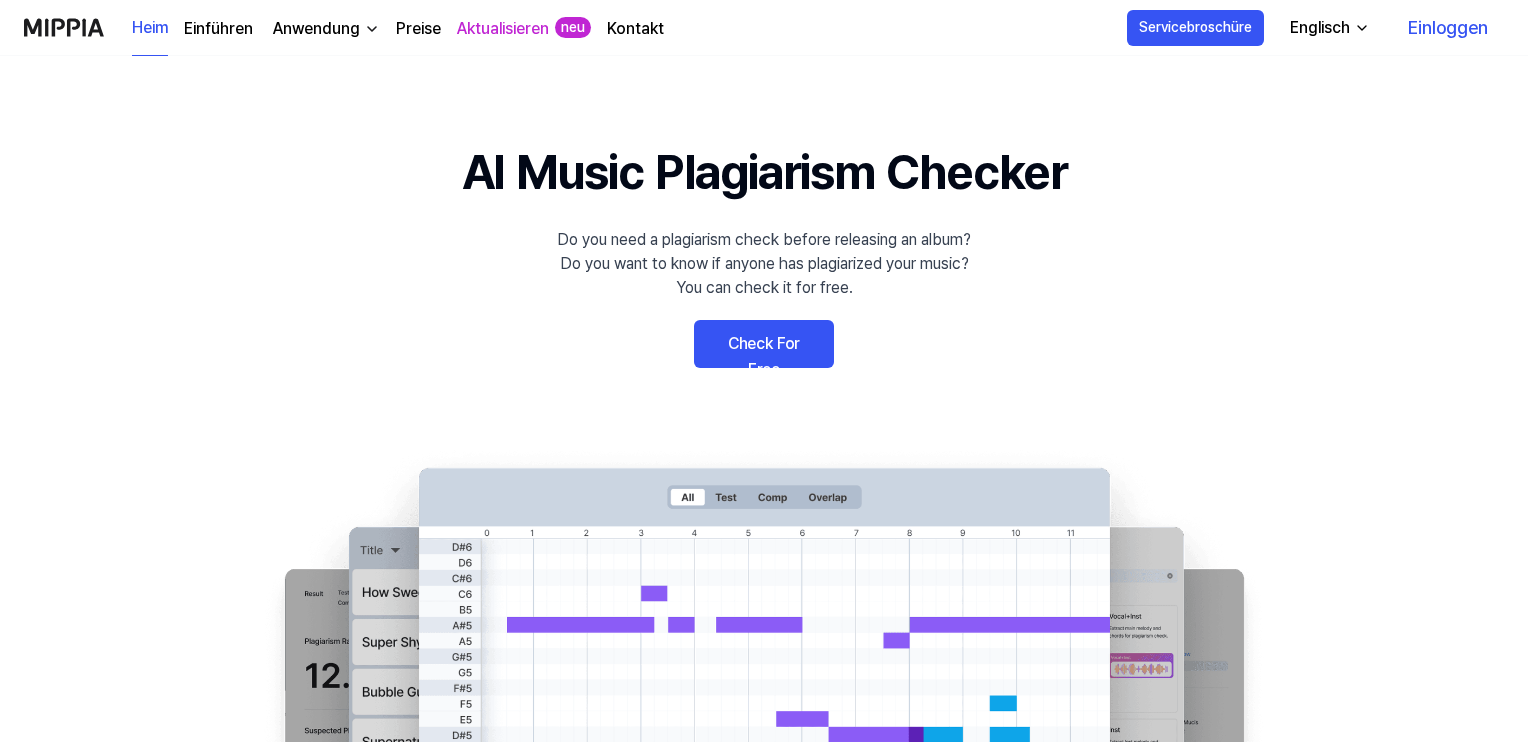 click on "Check For Free" at bounding box center [764, 344] 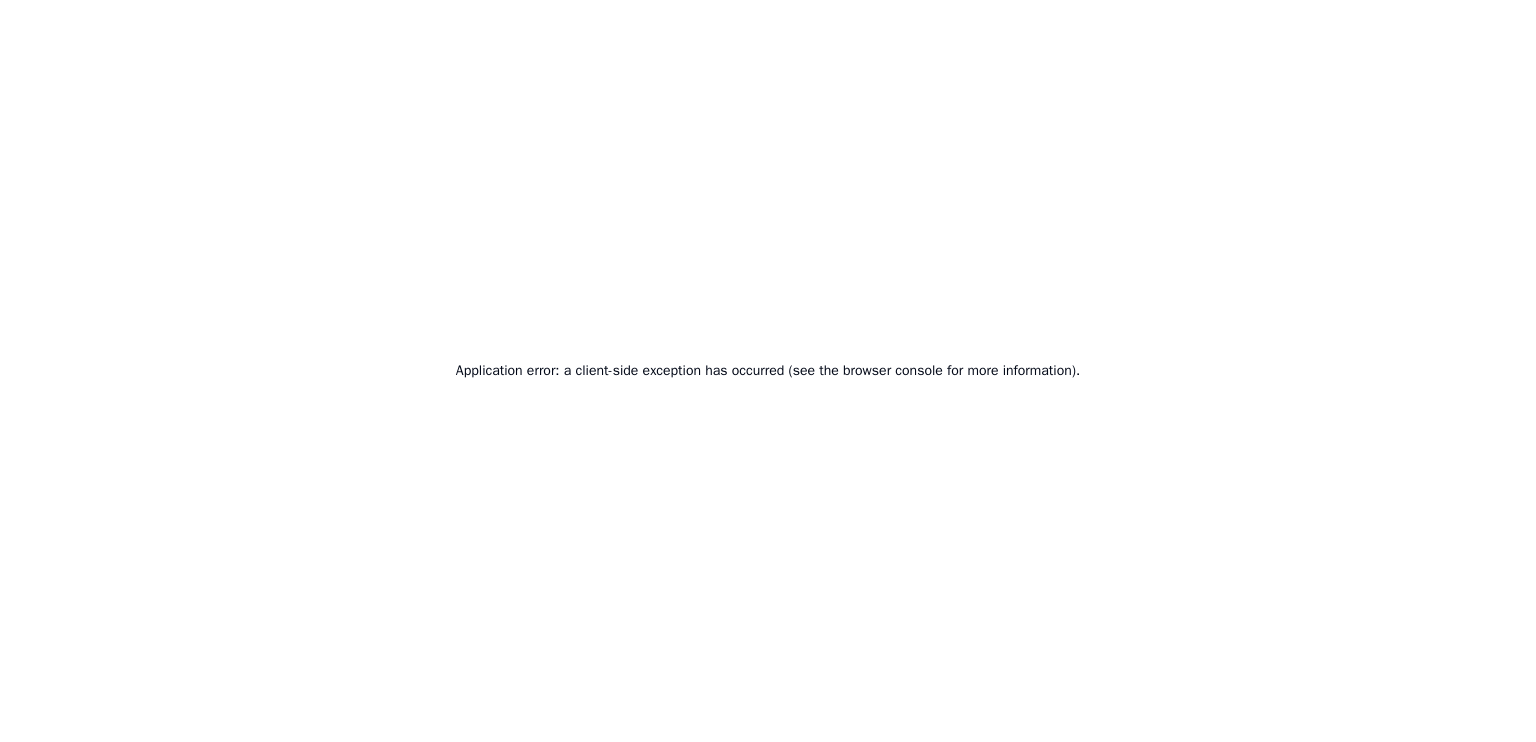click on "Application error: a client-side exception has occurred (see the browser console for more information)." at bounding box center (768, 371) 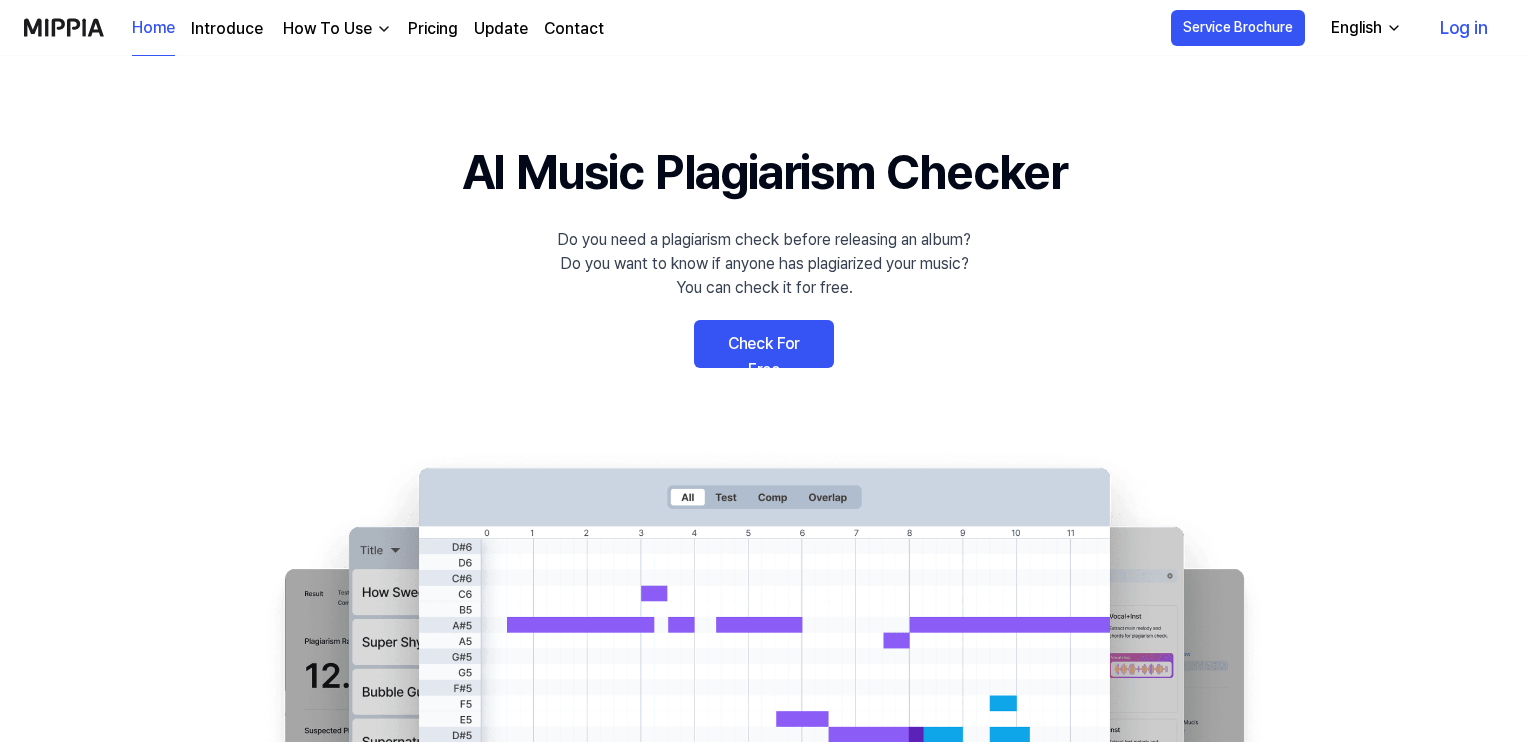 scroll, scrollTop: 0, scrollLeft: 0, axis: both 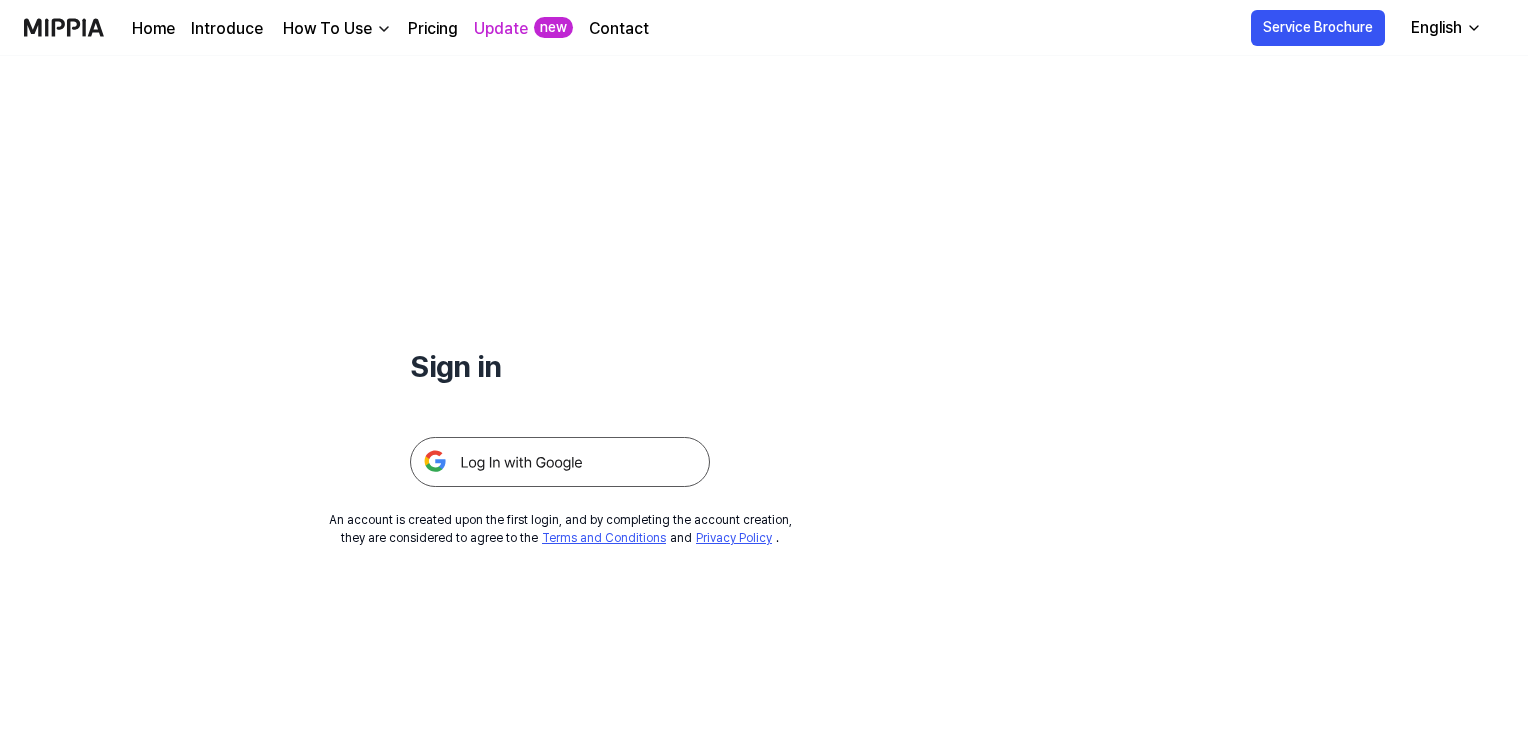 click at bounding box center (64, 27) 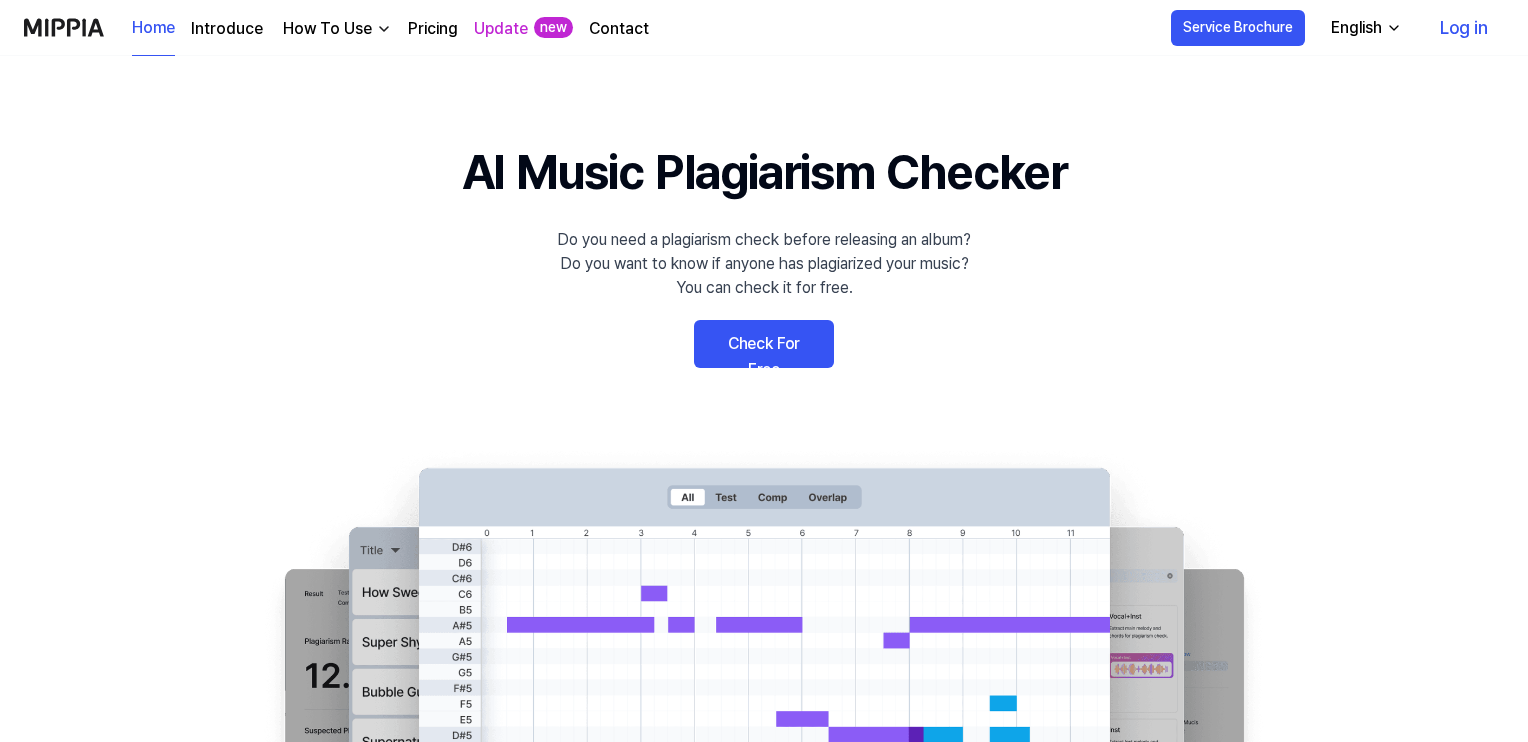 click 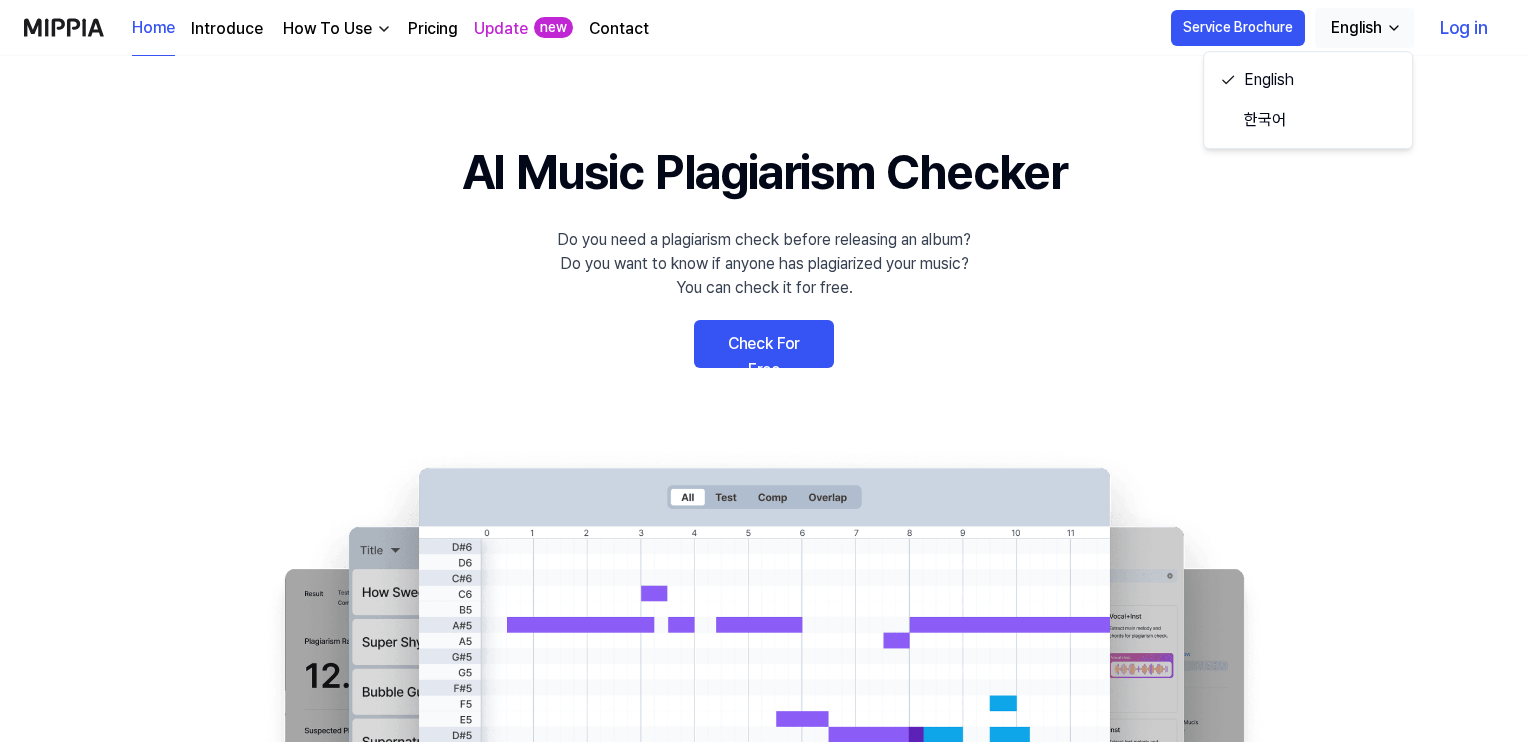 click on "Log in" at bounding box center [1464, 28] 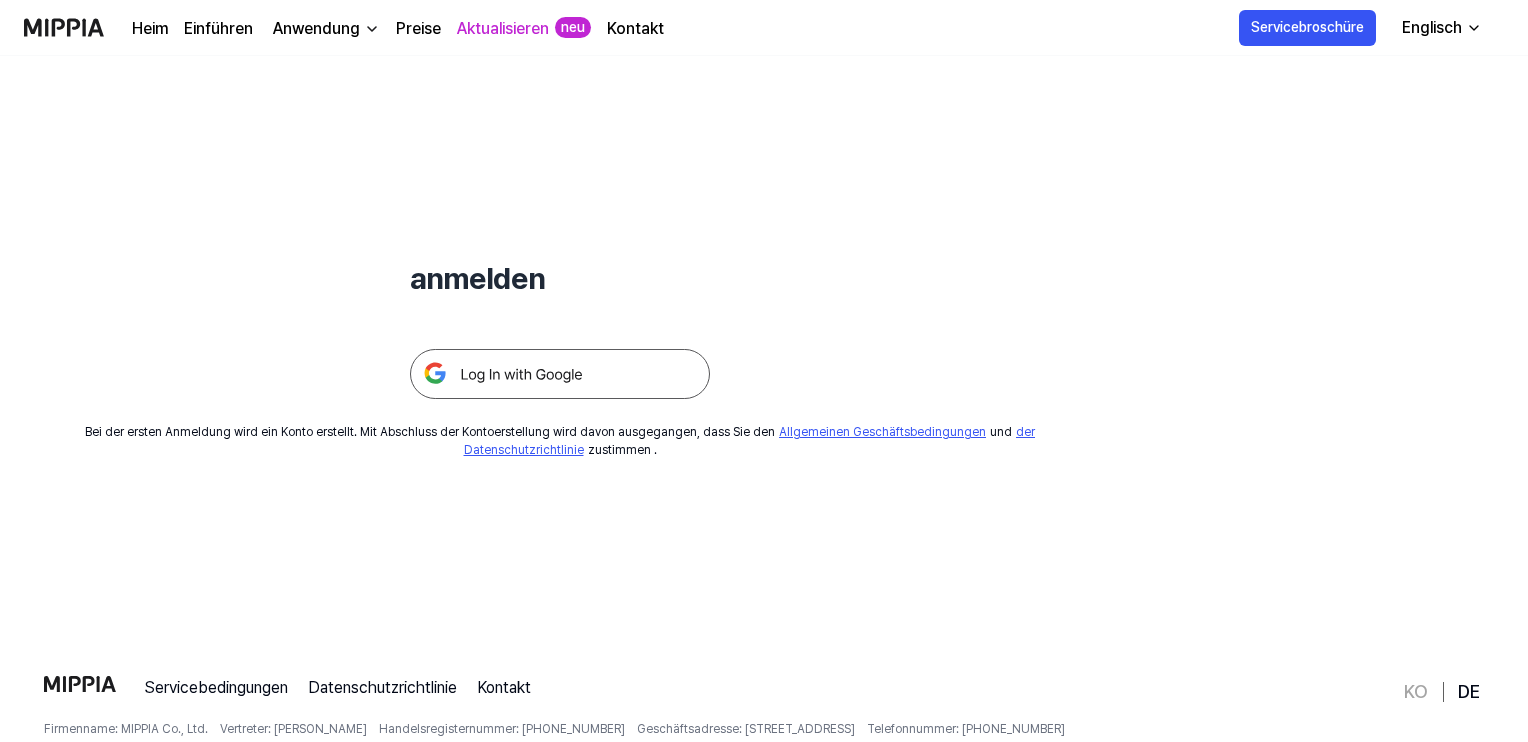 scroll, scrollTop: 0, scrollLeft: 0, axis: both 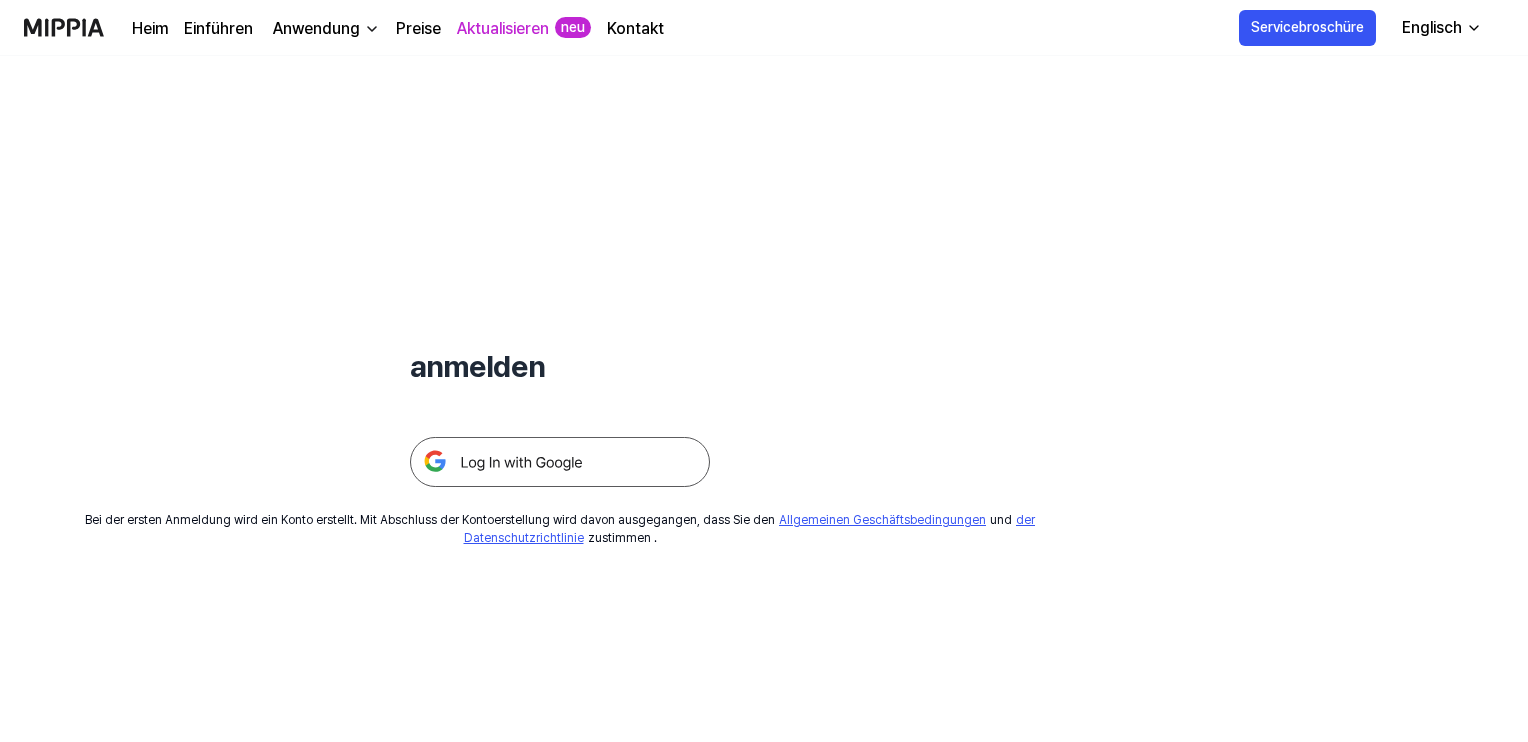 drag, startPoint x: 474, startPoint y: 352, endPoint x: 480, endPoint y: 365, distance: 14.3178215 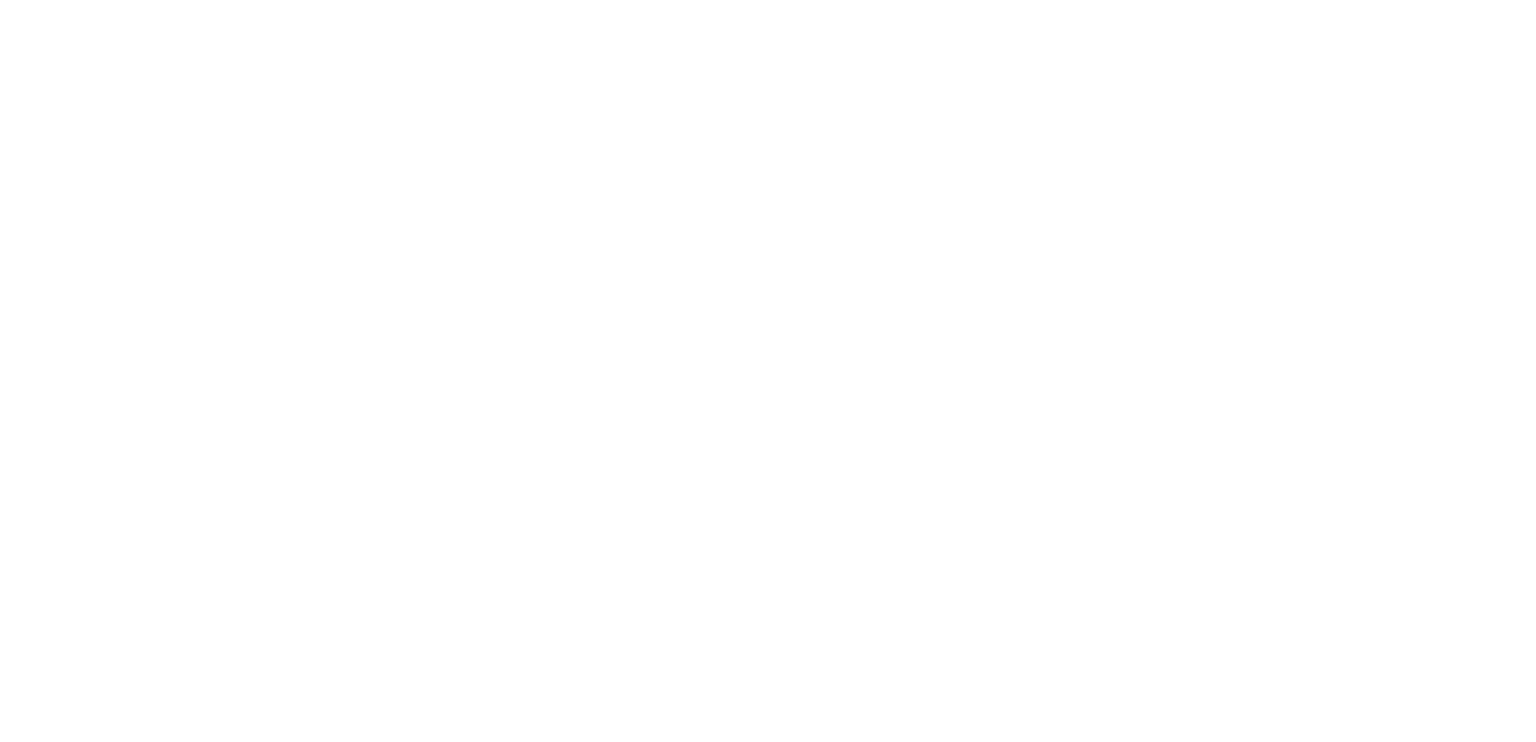 scroll, scrollTop: 0, scrollLeft: 0, axis: both 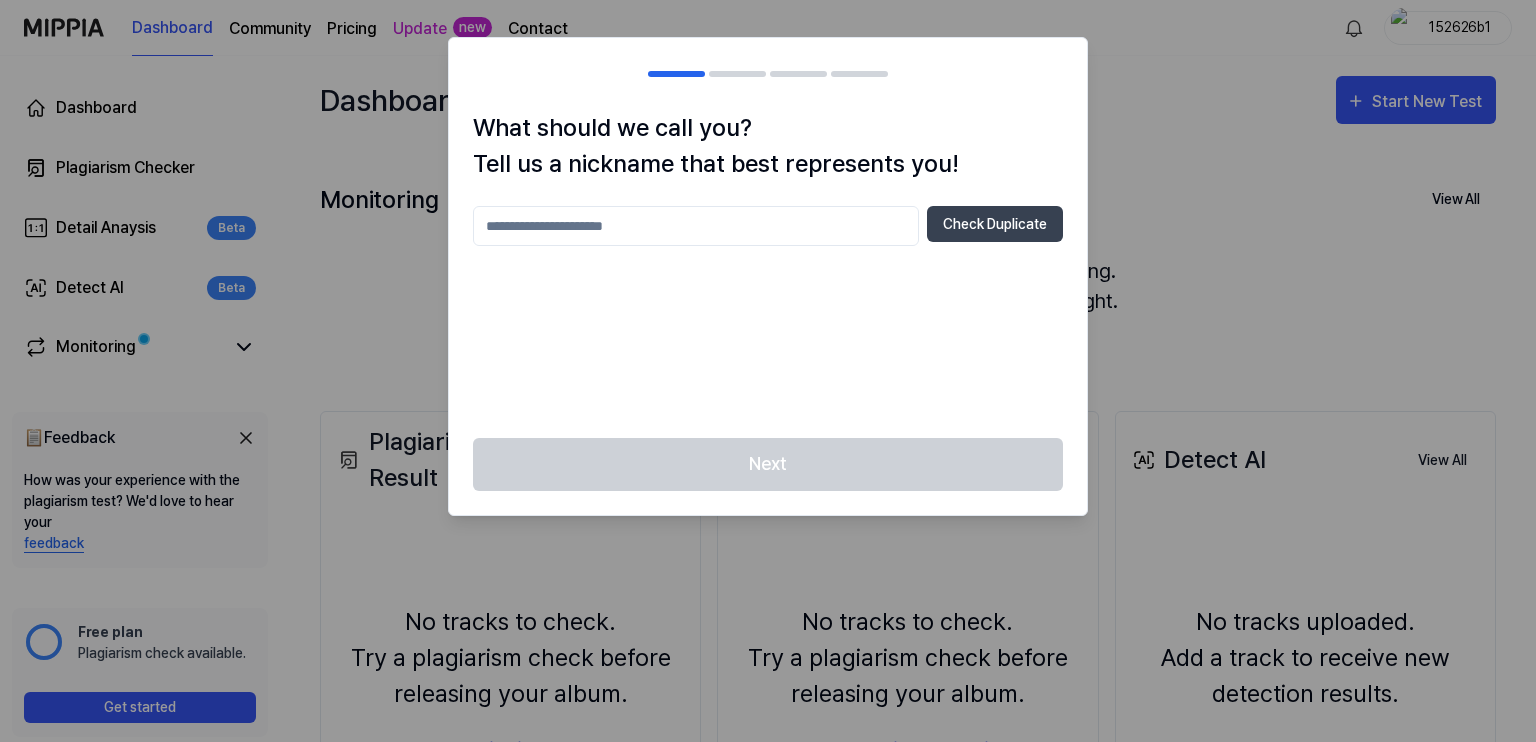 click at bounding box center (696, 226) 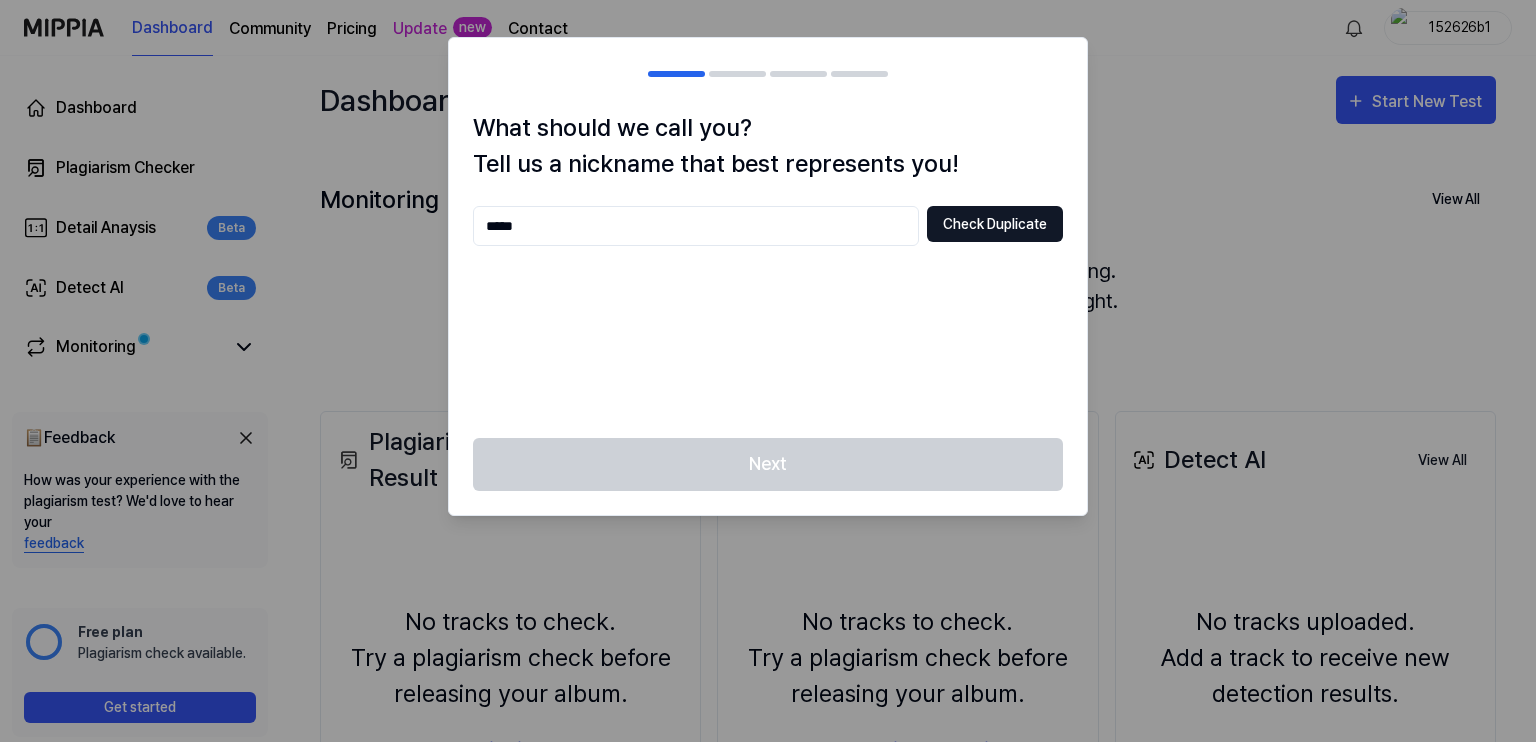 type on "*****" 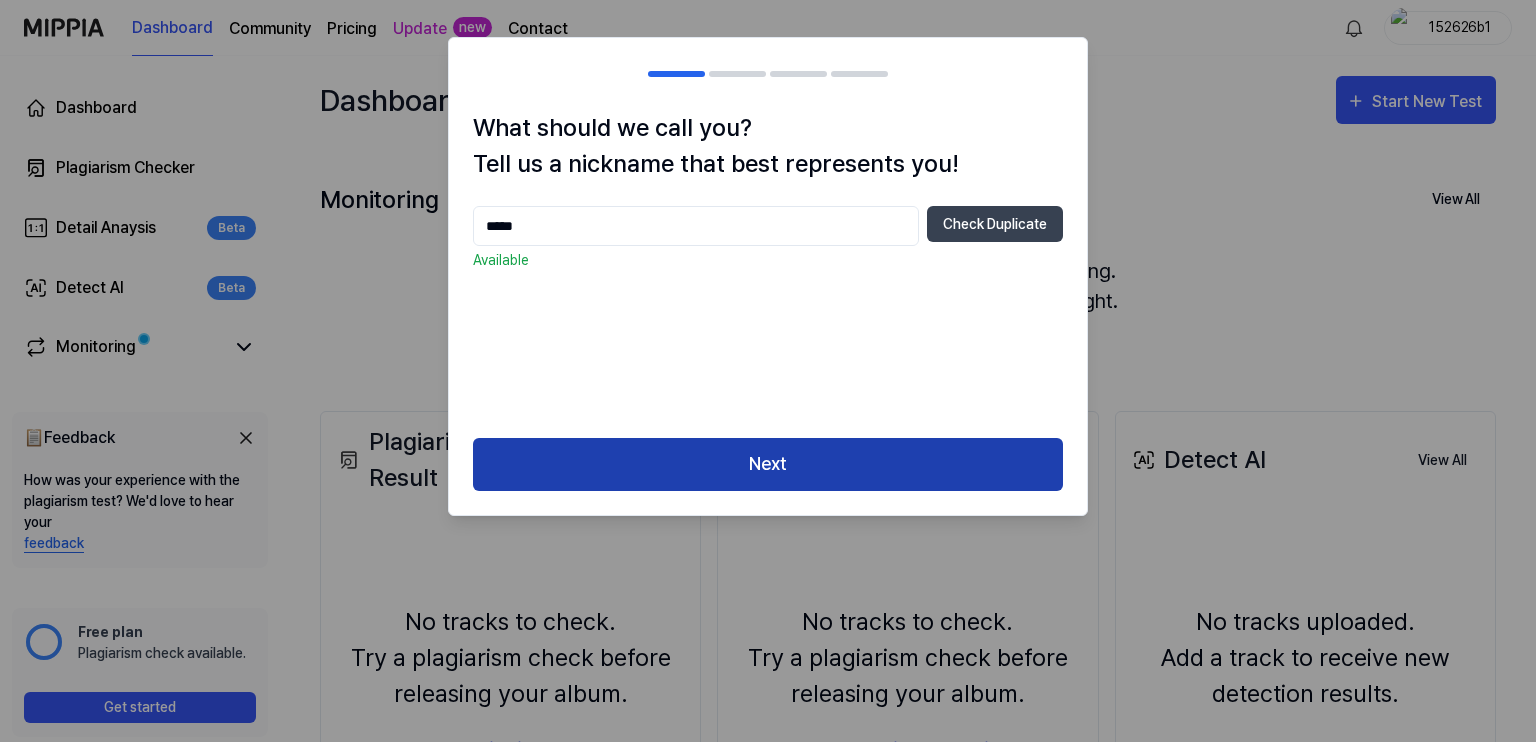 click on "Next" at bounding box center (768, 464) 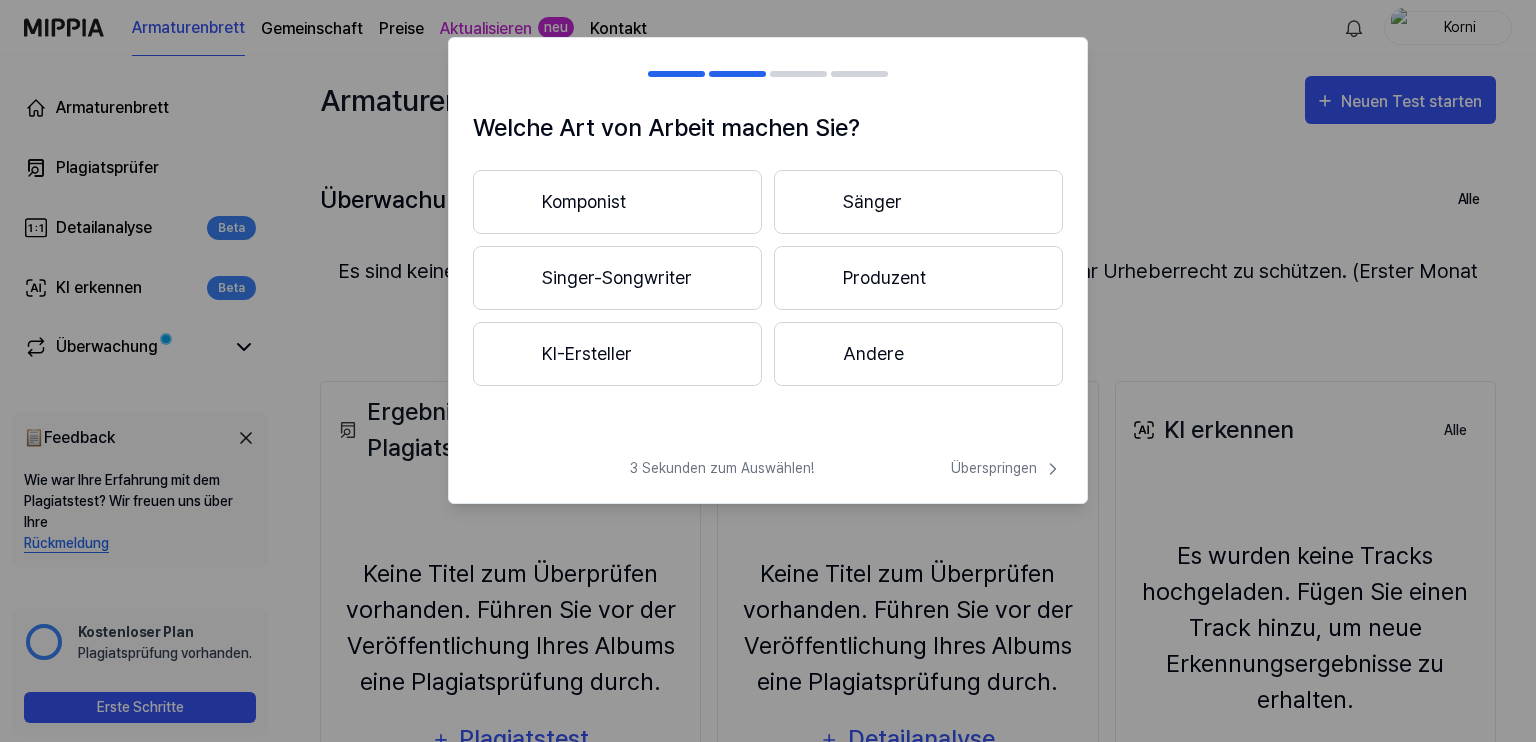 click on "Produzent" at bounding box center (884, 277) 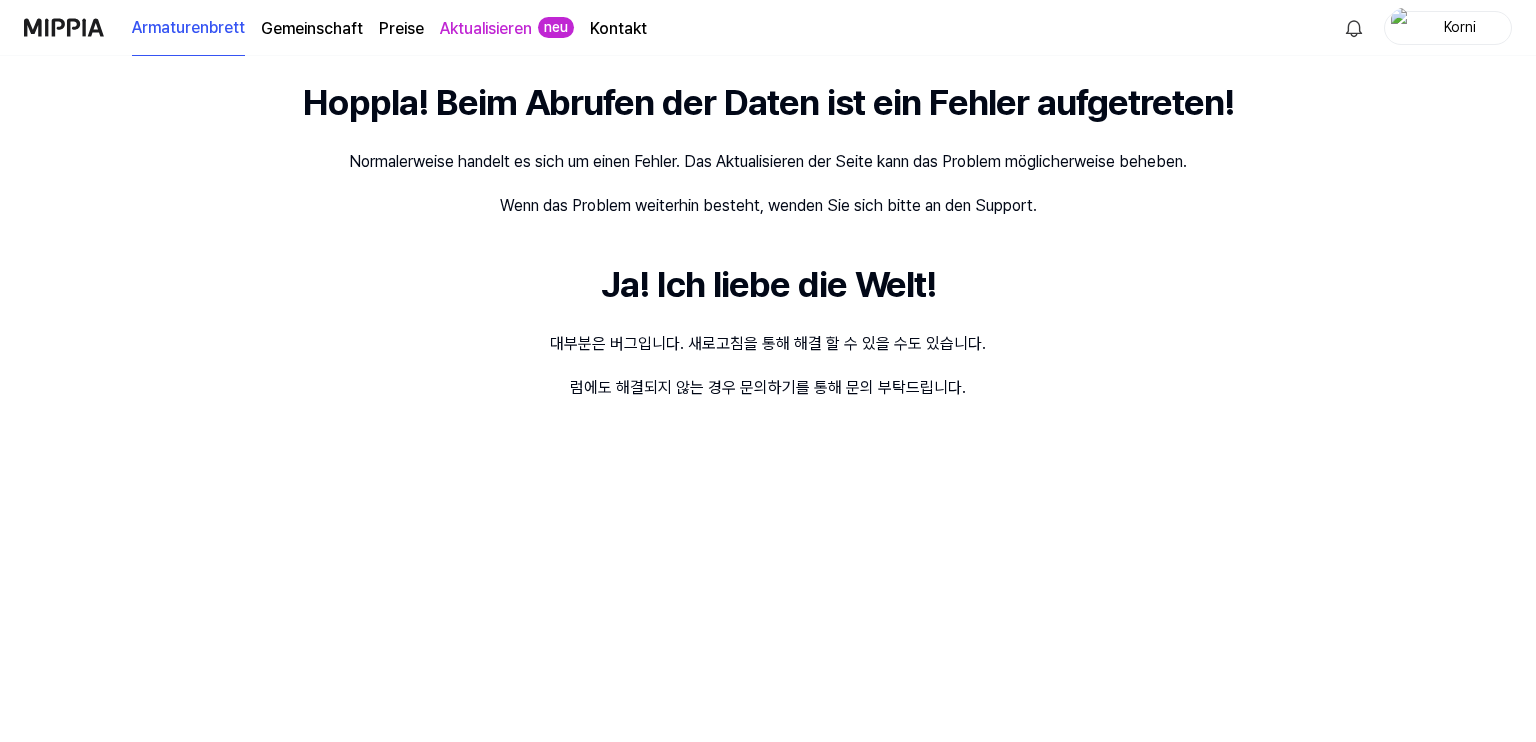 click at bounding box center (64, 27) 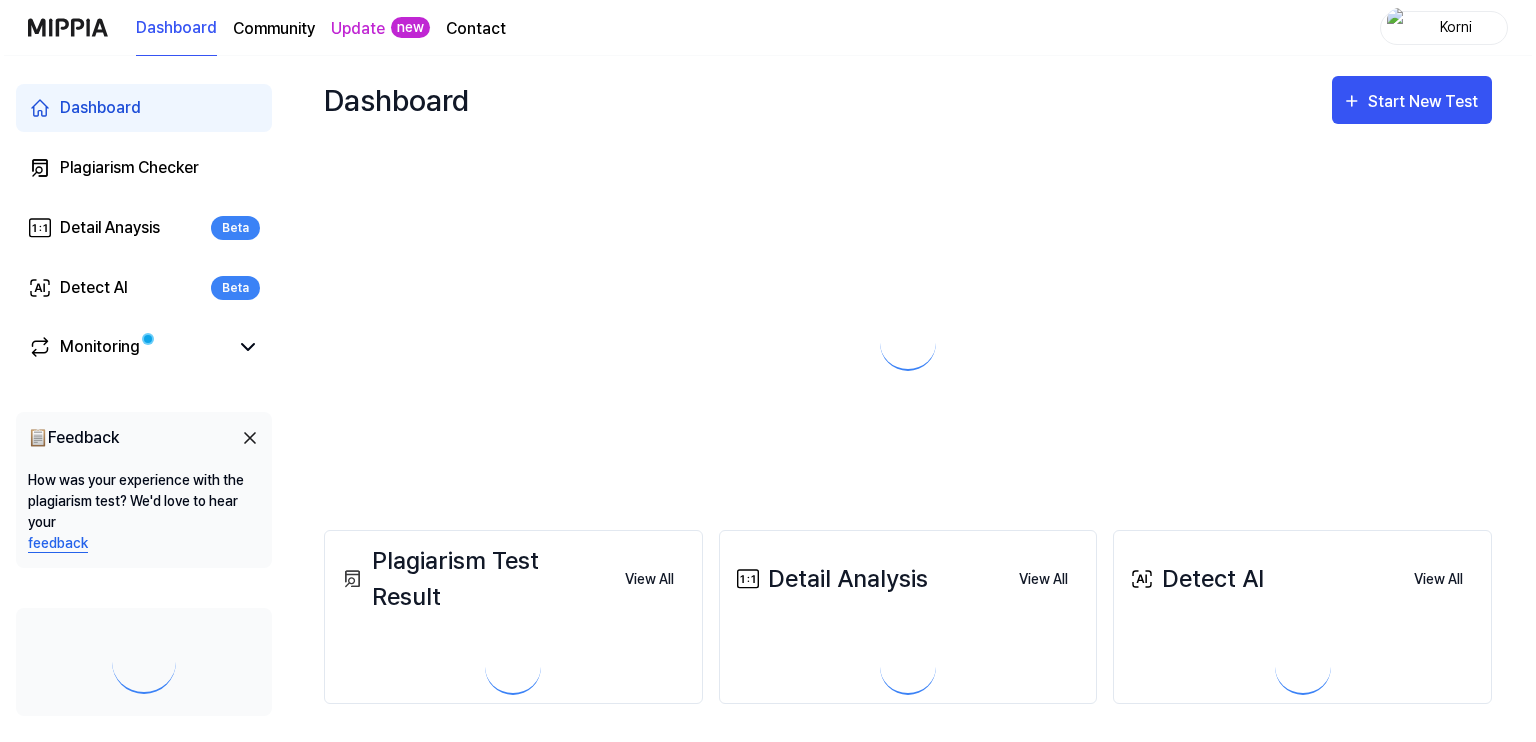 scroll, scrollTop: 0, scrollLeft: 0, axis: both 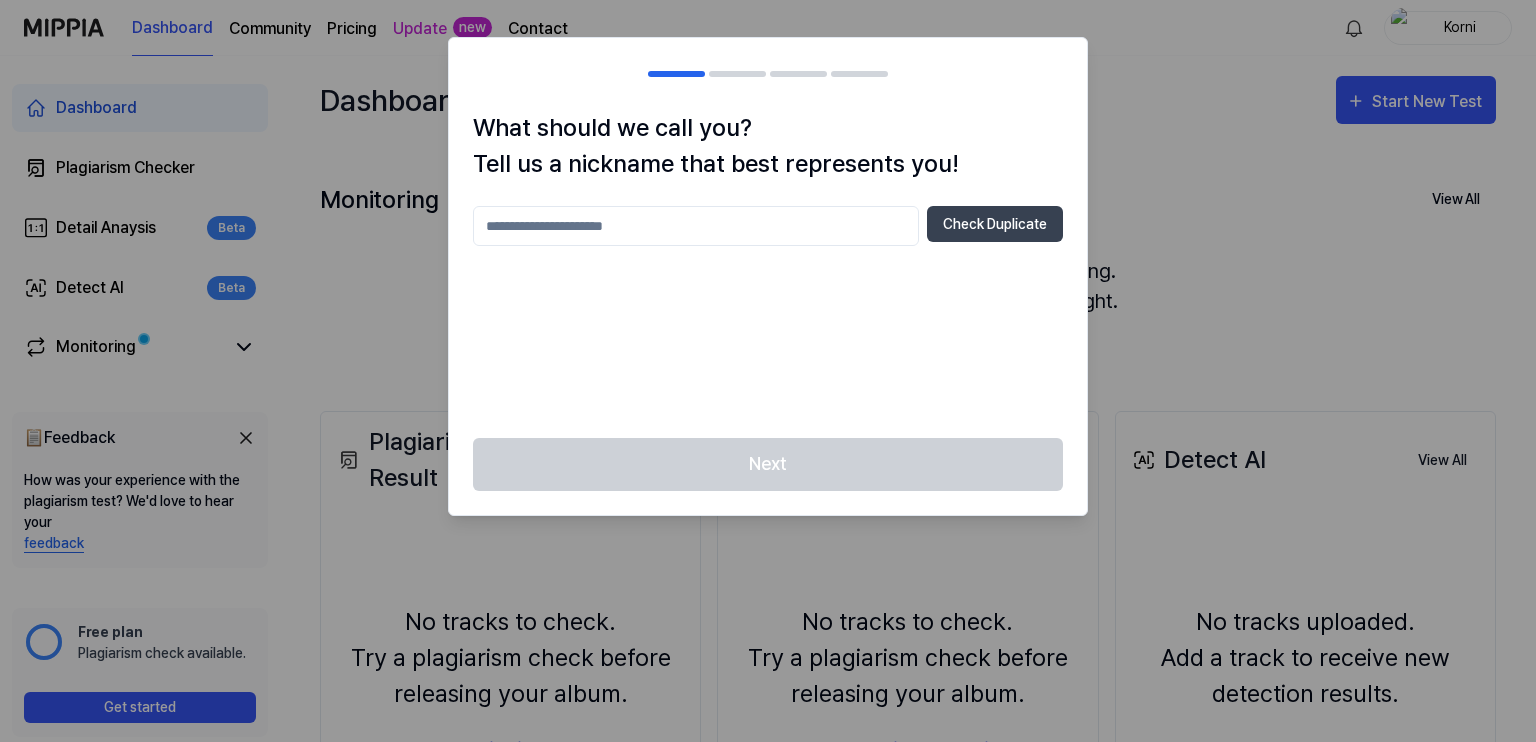 click at bounding box center (696, 226) 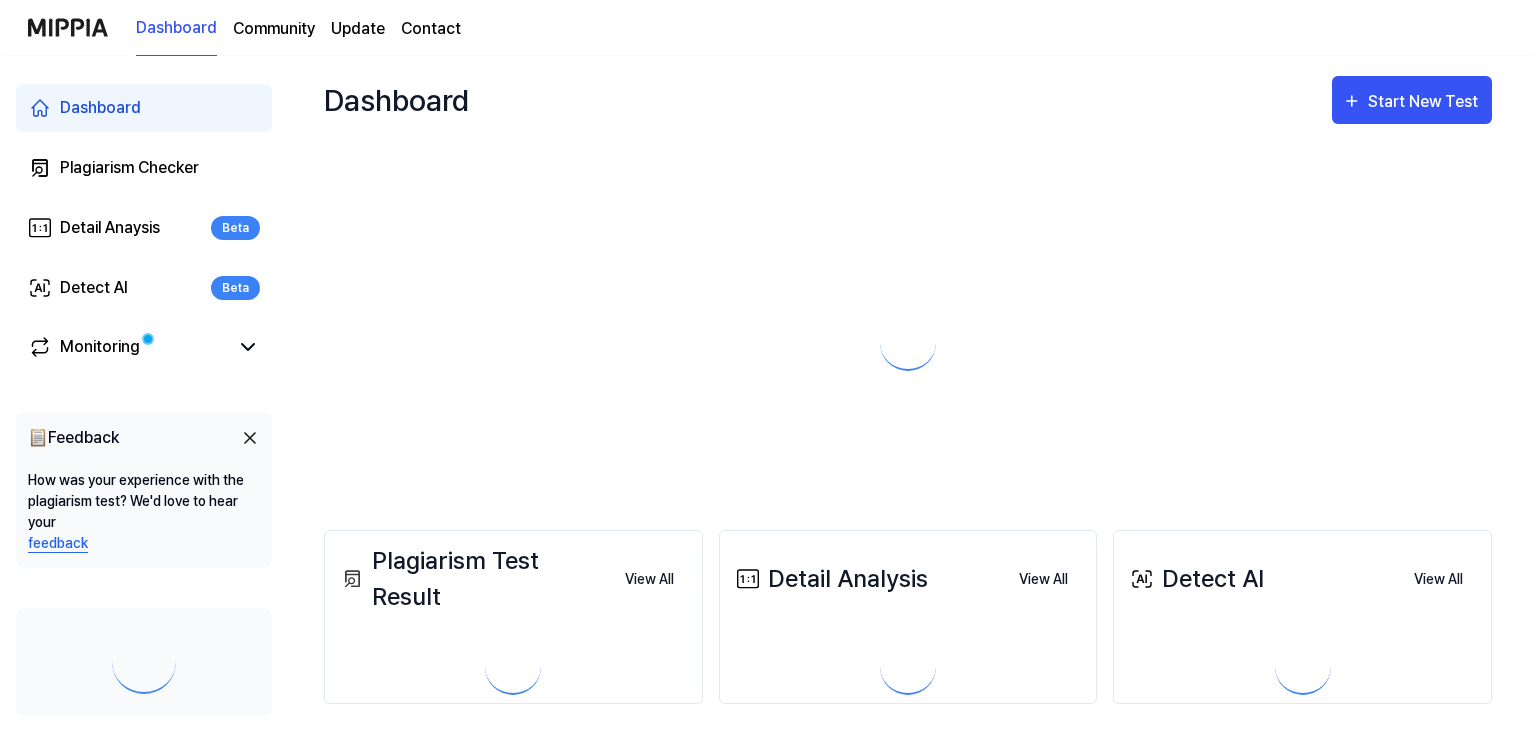 scroll, scrollTop: 0, scrollLeft: 0, axis: both 